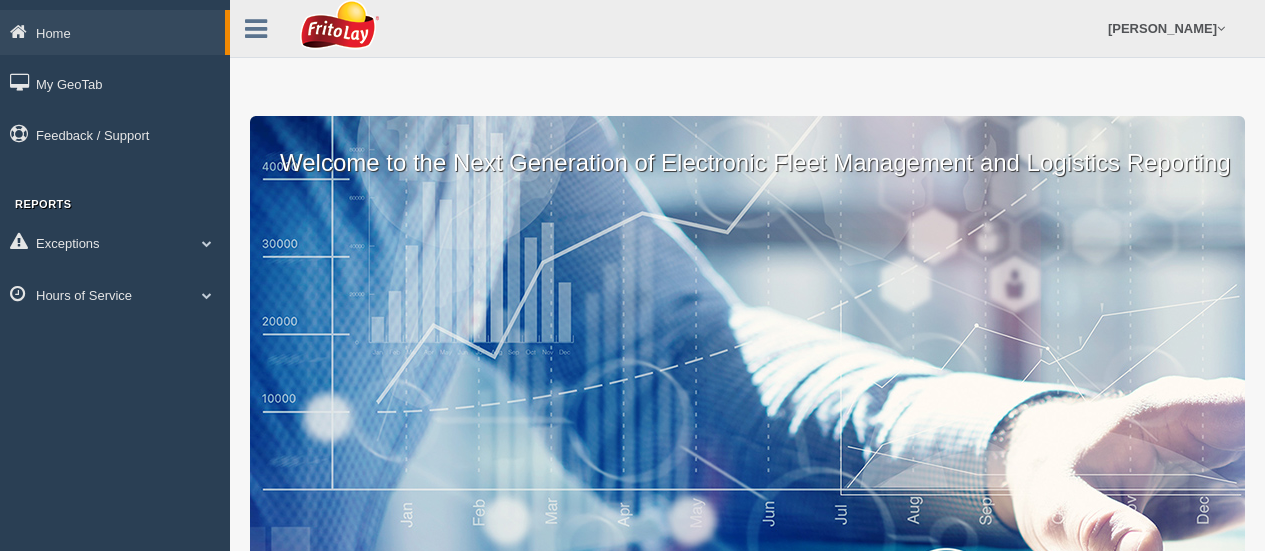 scroll, scrollTop: 0, scrollLeft: 0, axis: both 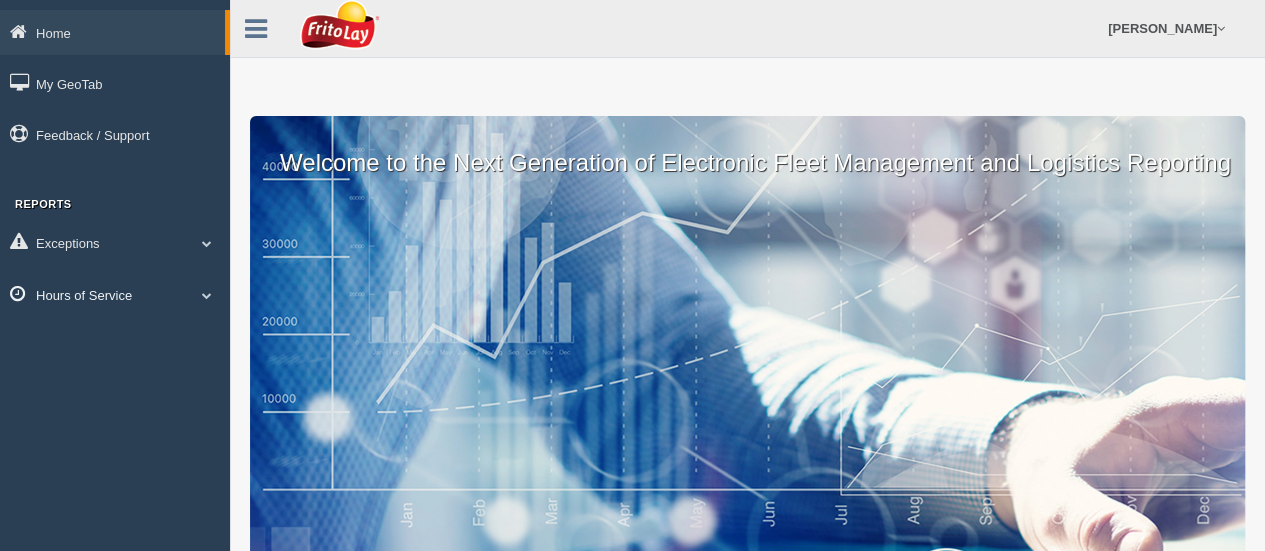 click at bounding box center [207, 295] 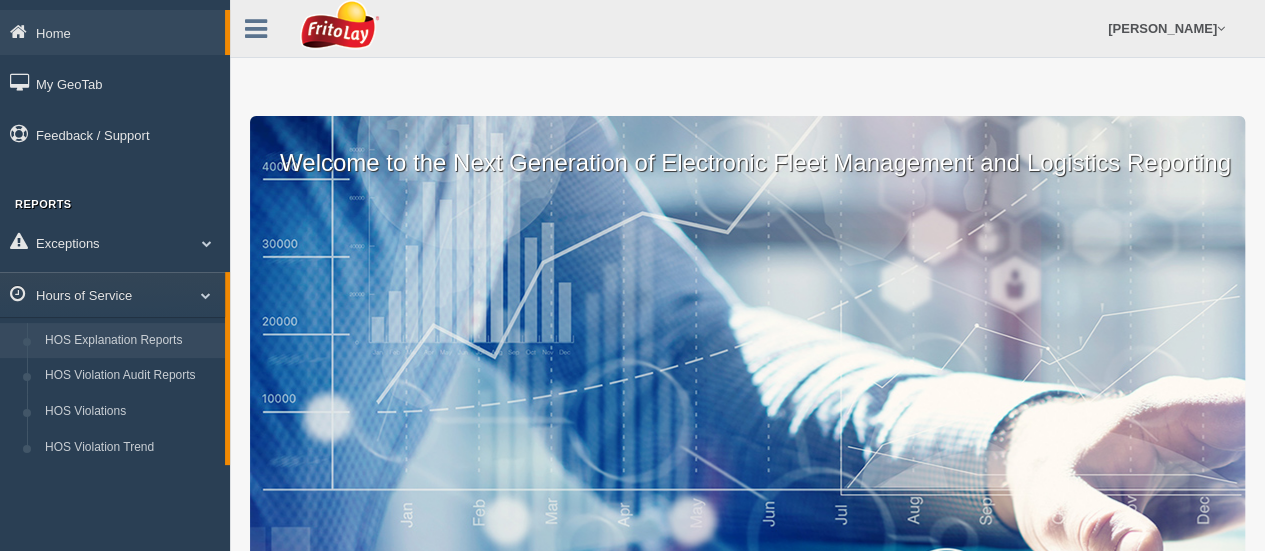 click on "HOS Explanation Reports" at bounding box center (130, 341) 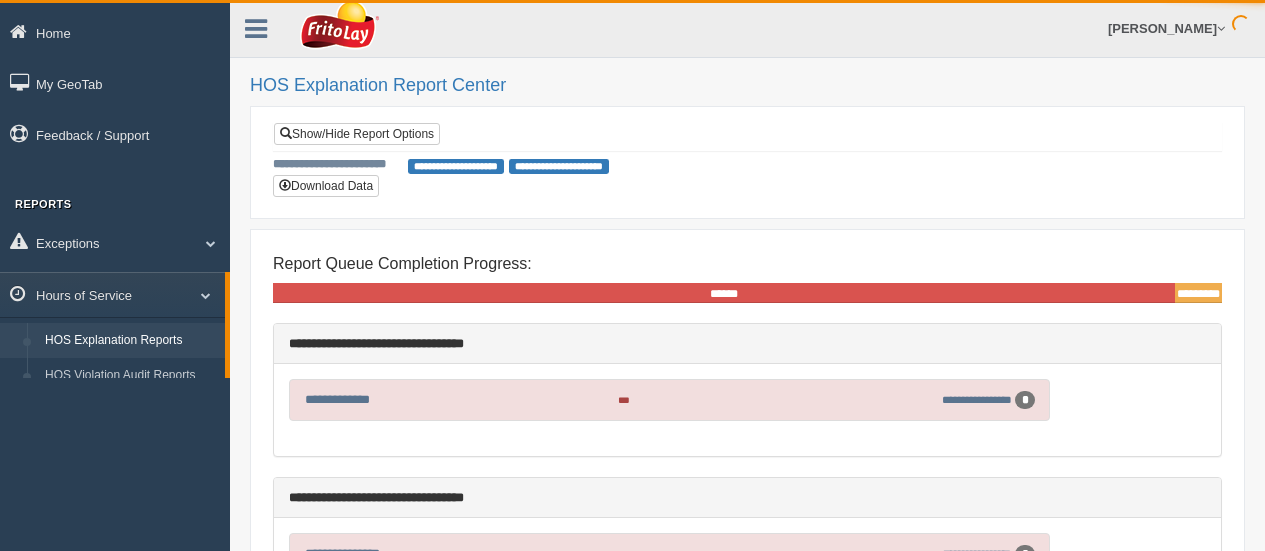 scroll, scrollTop: 0, scrollLeft: 0, axis: both 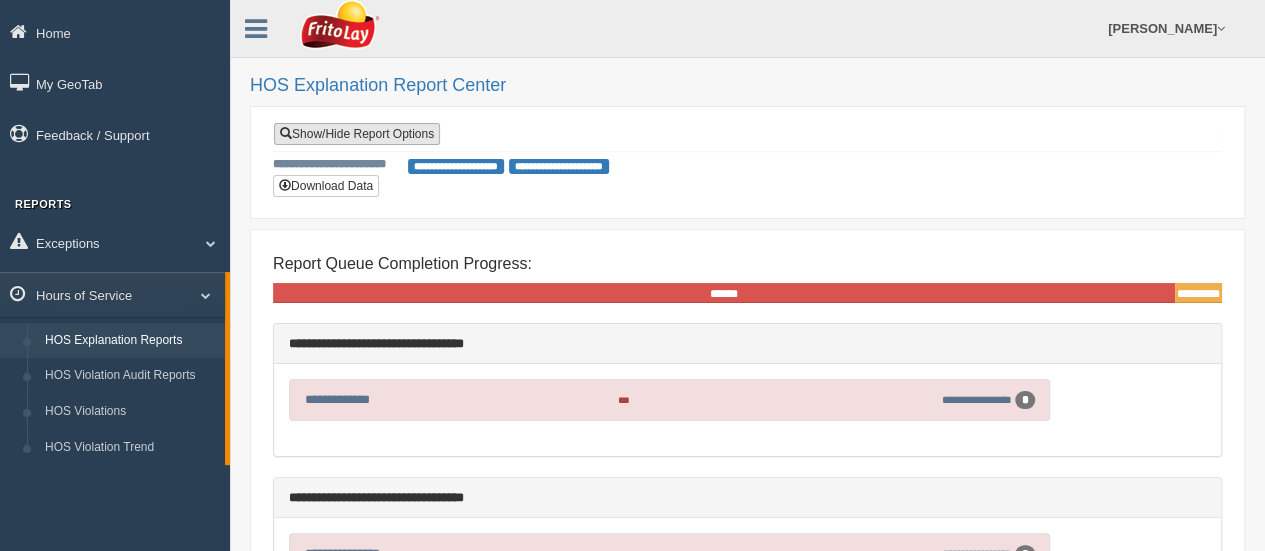 click on "Show/Hide Report Options" at bounding box center [357, 134] 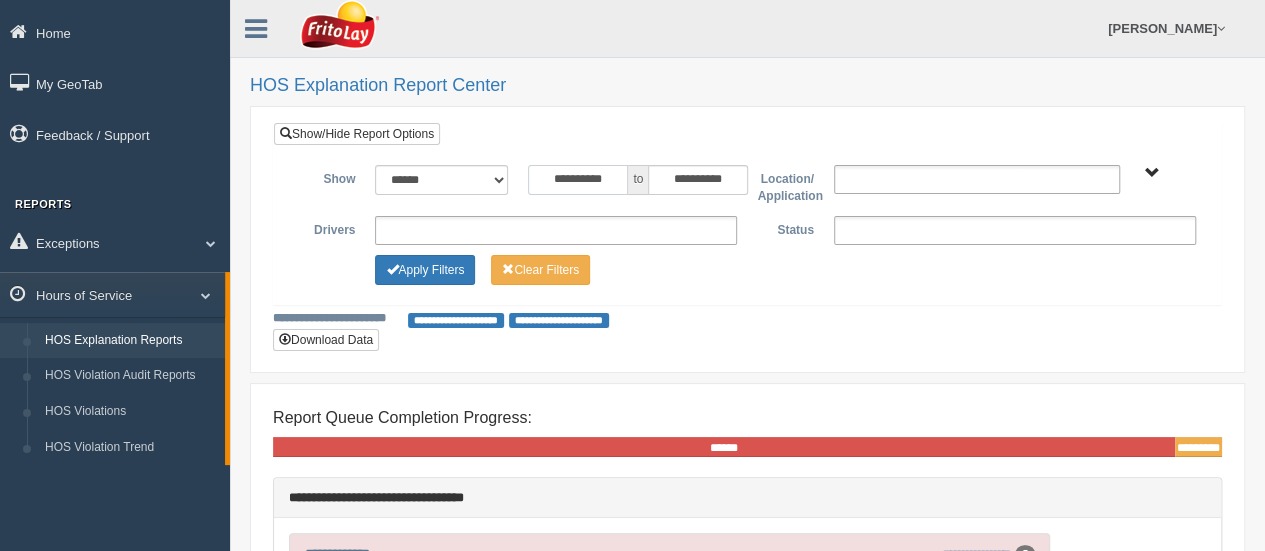 click on "**********" at bounding box center (578, 180) 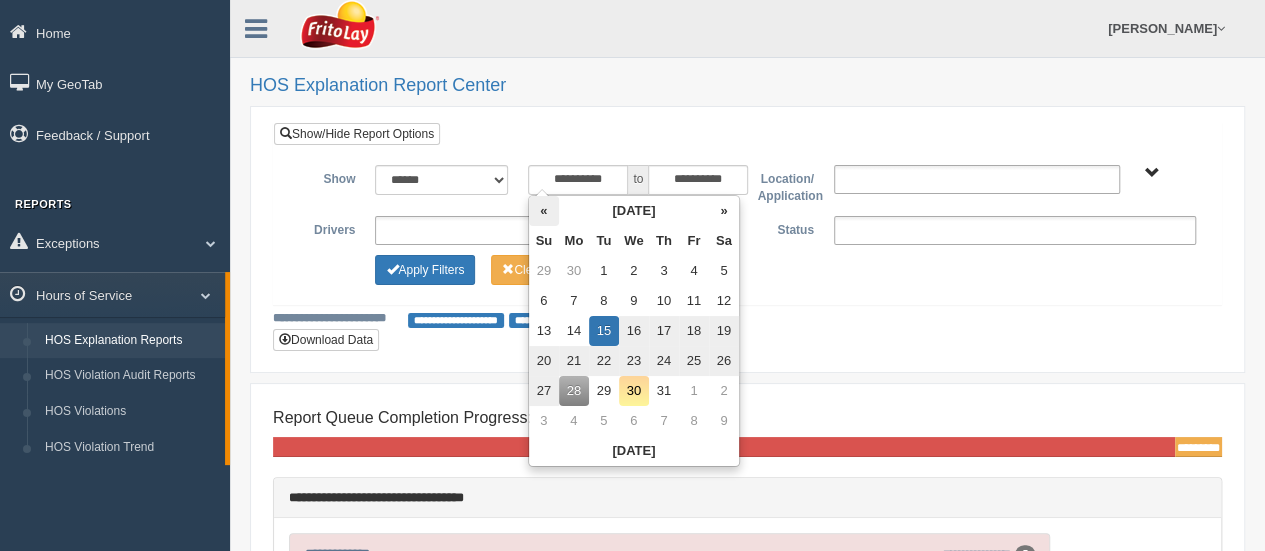 click on "«" at bounding box center (544, 211) 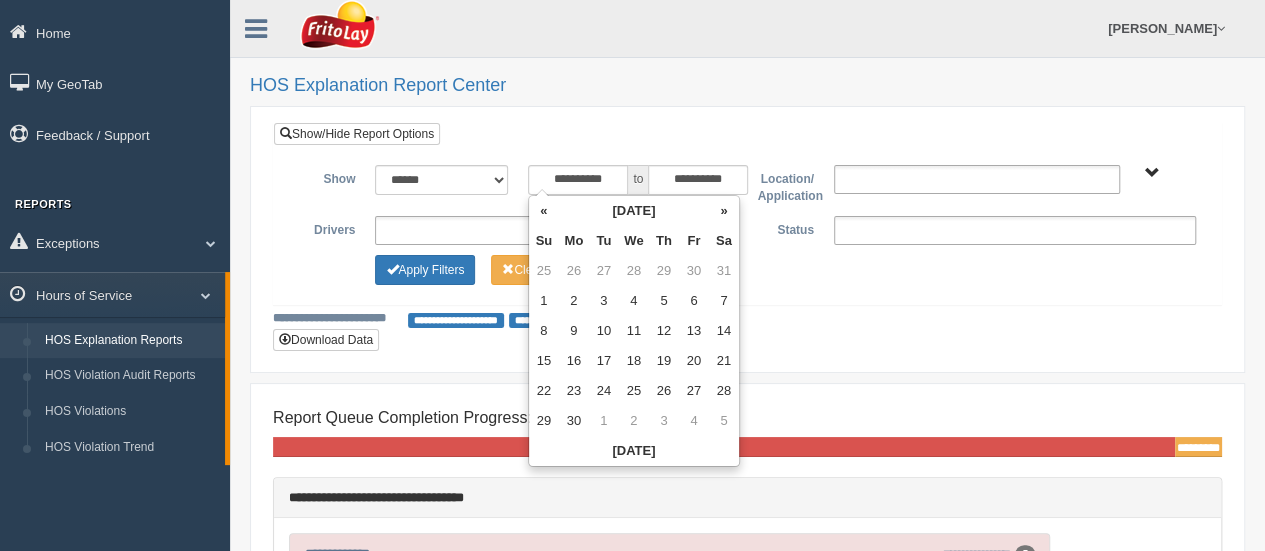 click on "«" at bounding box center [544, 211] 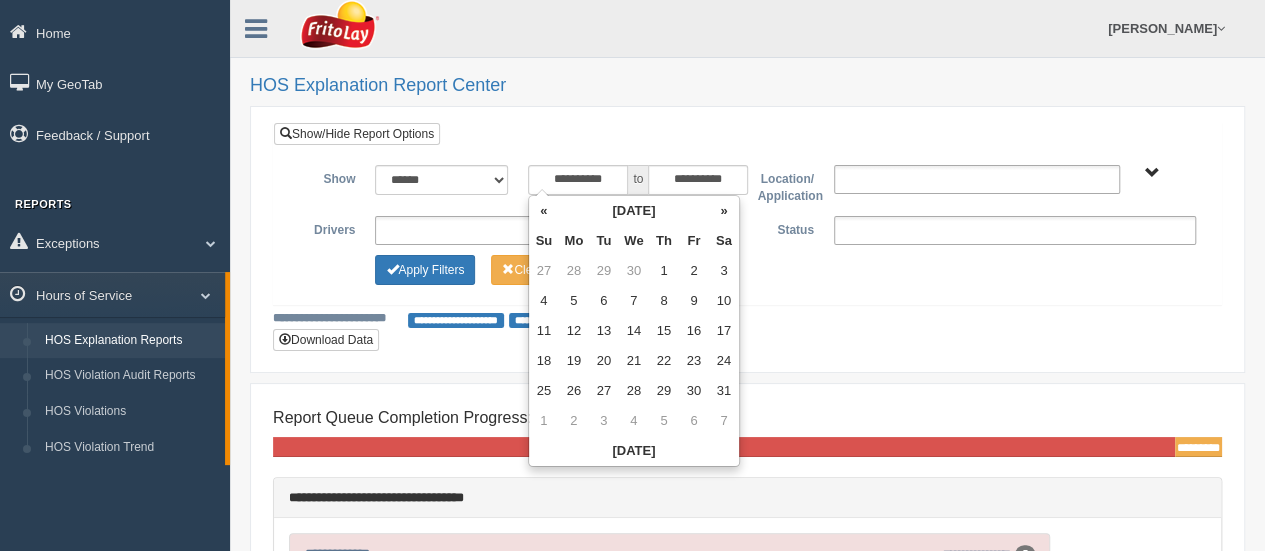 click on "«" at bounding box center (544, 211) 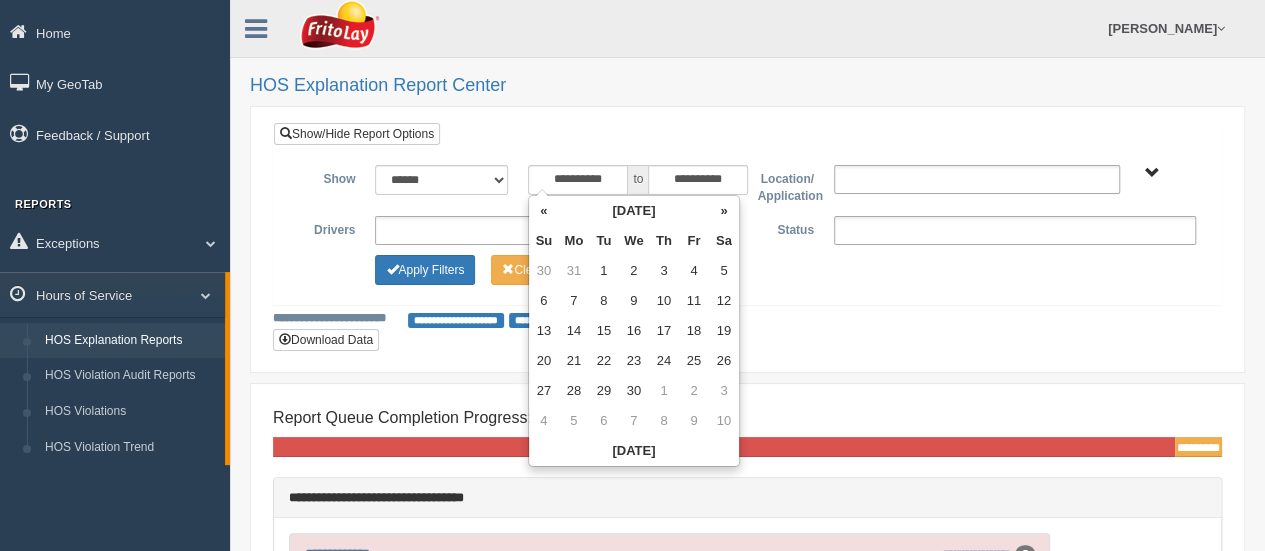 click on "«" at bounding box center [544, 211] 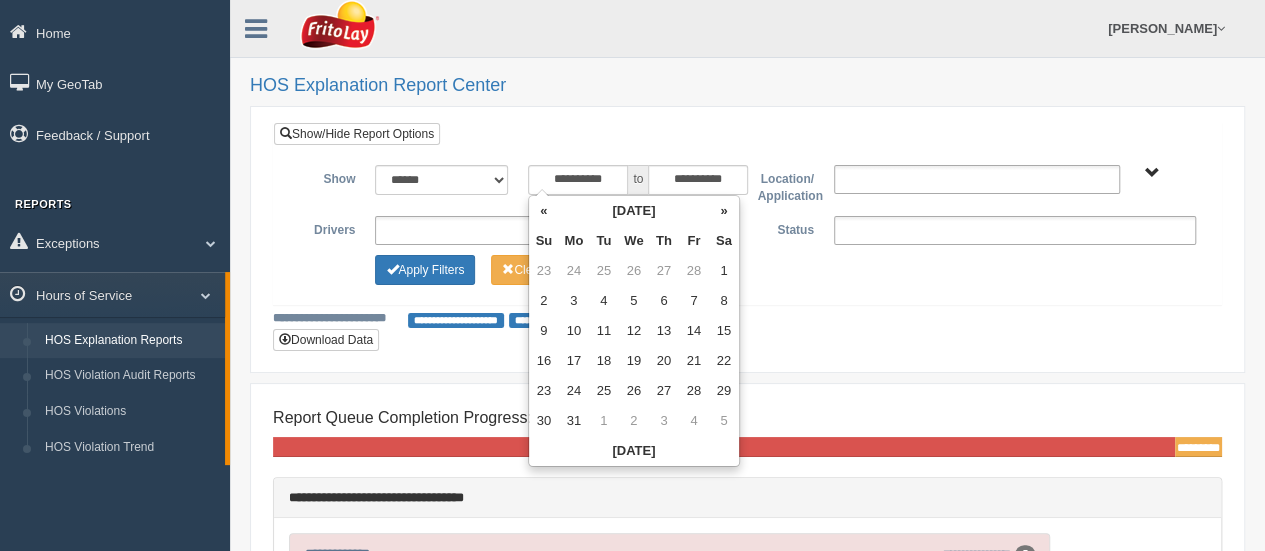 click on "«" at bounding box center [544, 211] 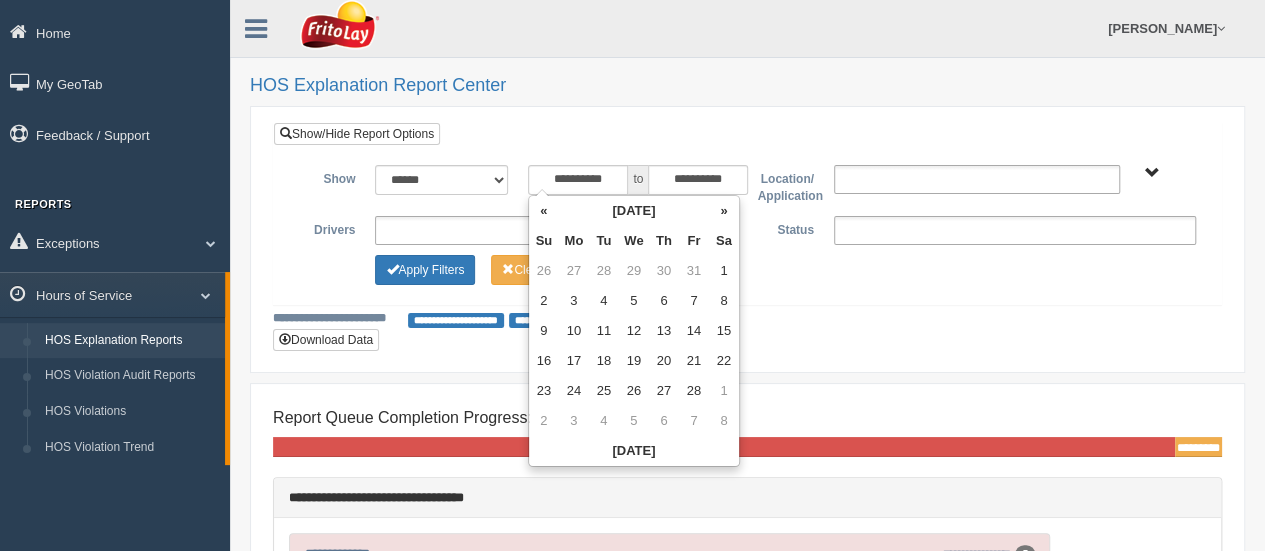 click on "«" at bounding box center (544, 211) 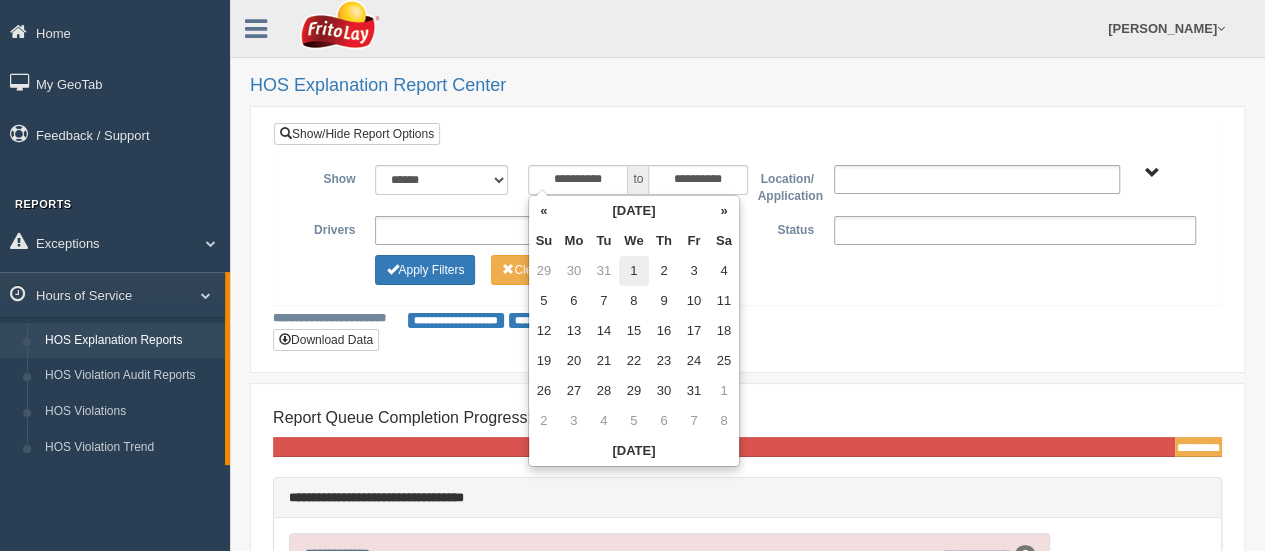 click on "1" at bounding box center [634, 271] 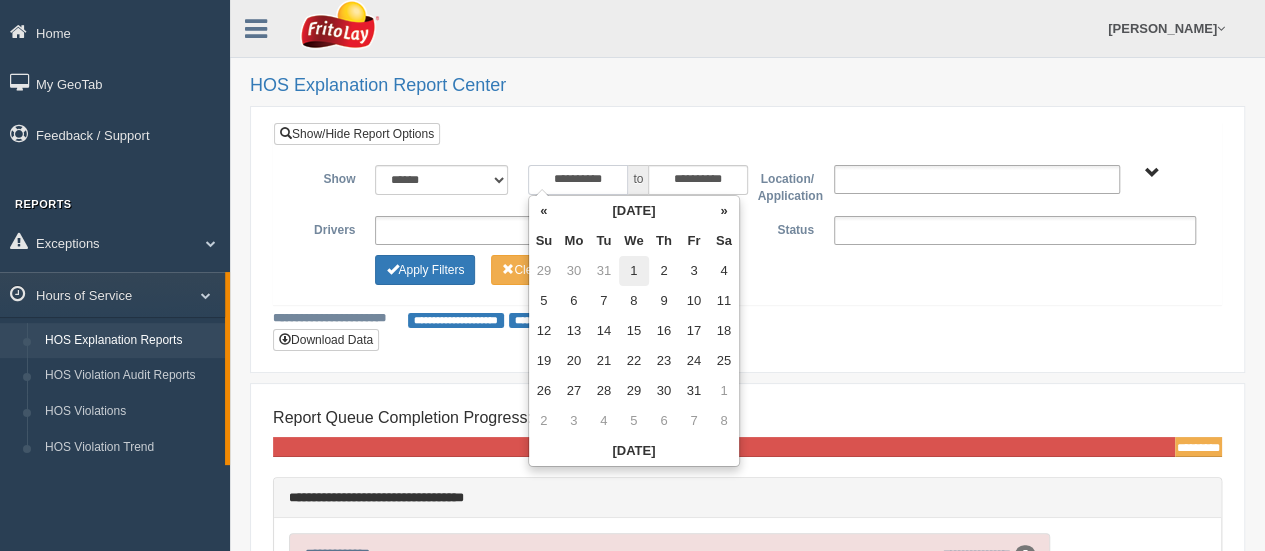 type on "**********" 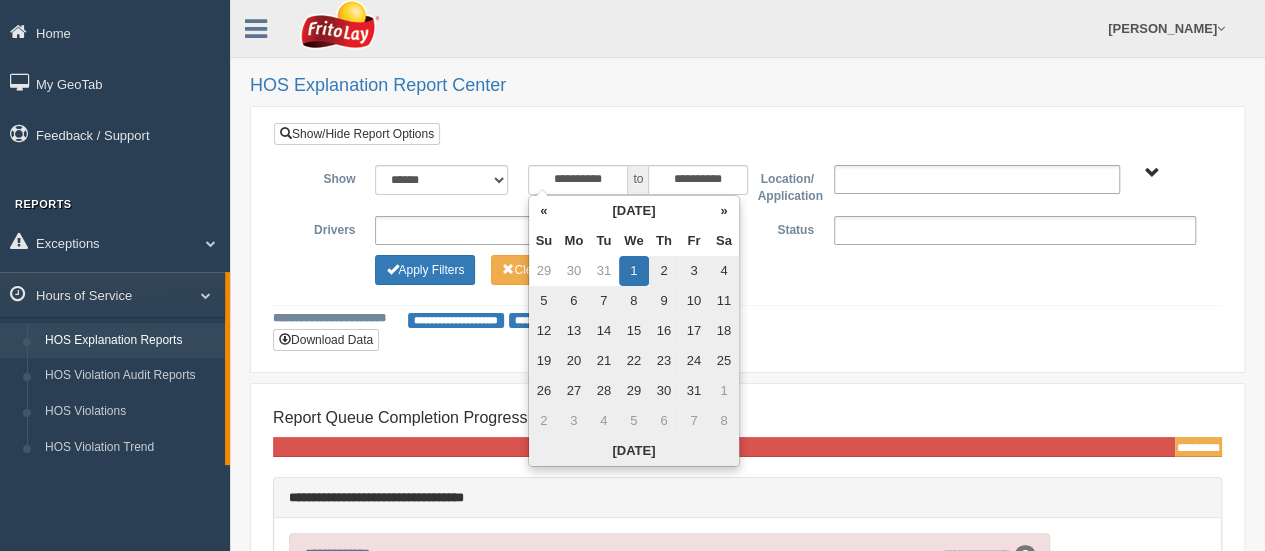 click on "Today" at bounding box center (634, 451) 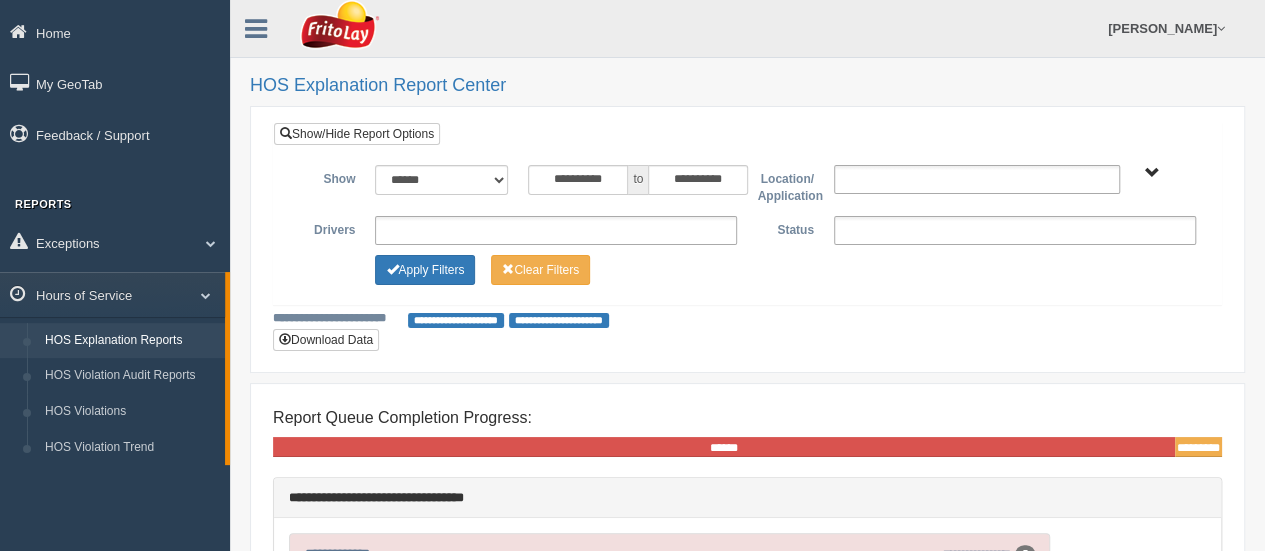 click on "**********" at bounding box center (747, 227) 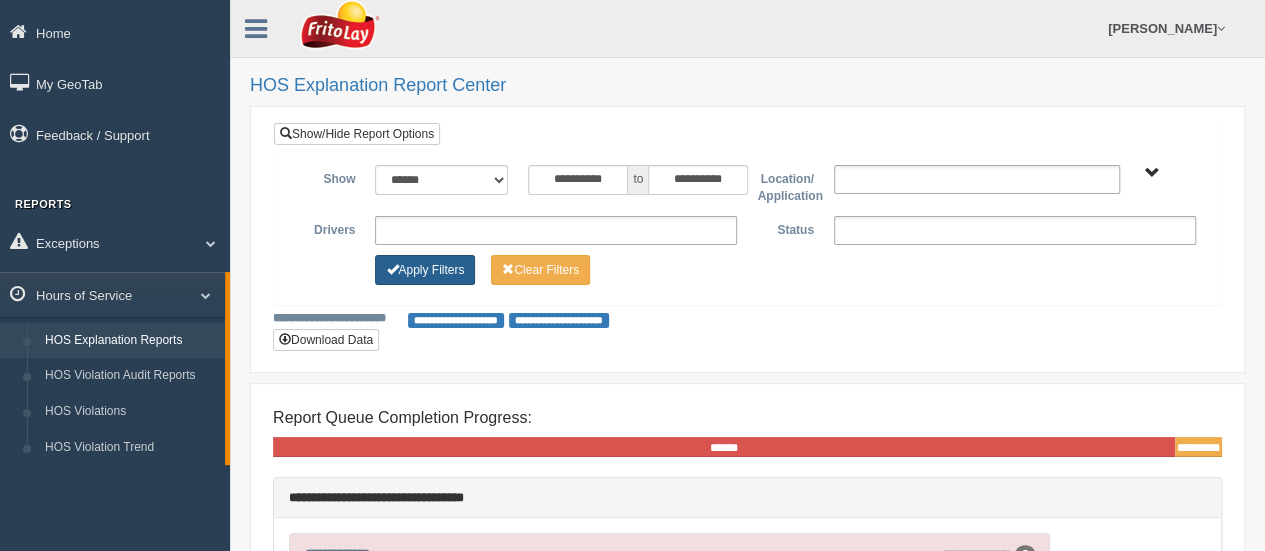 click on "Apply Filters" at bounding box center [425, 270] 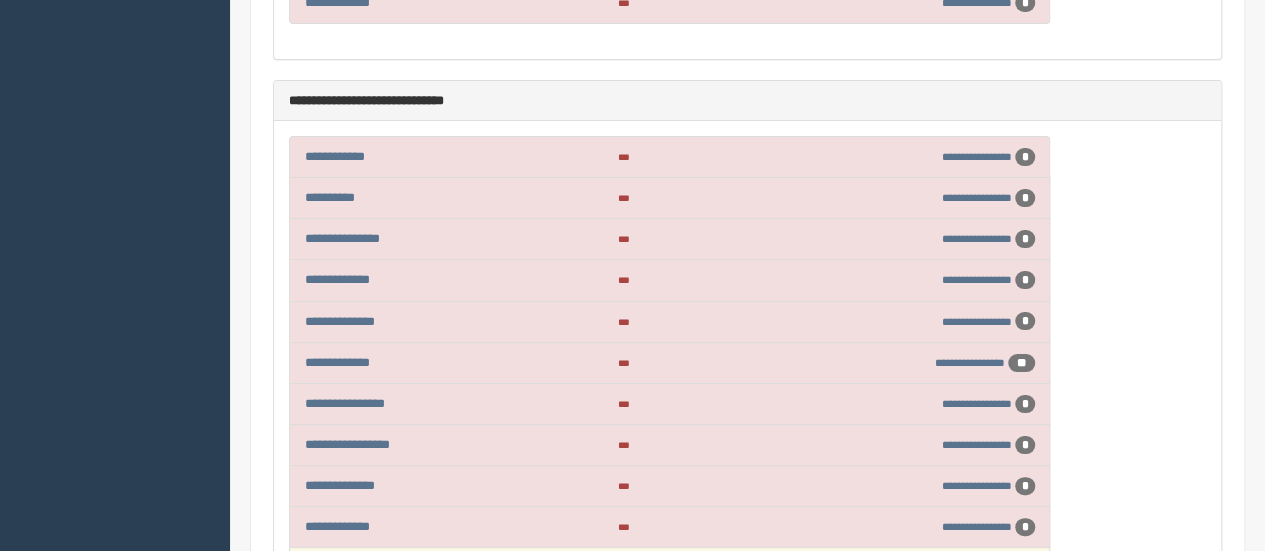 scroll, scrollTop: 3900, scrollLeft: 0, axis: vertical 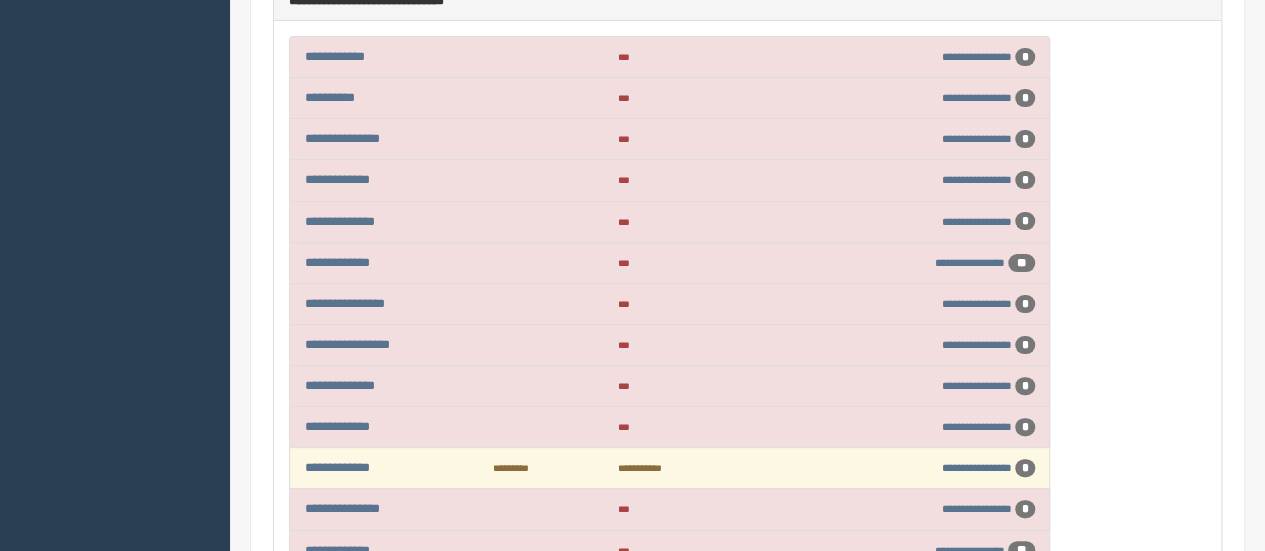 click on "*" at bounding box center [1025, 139] 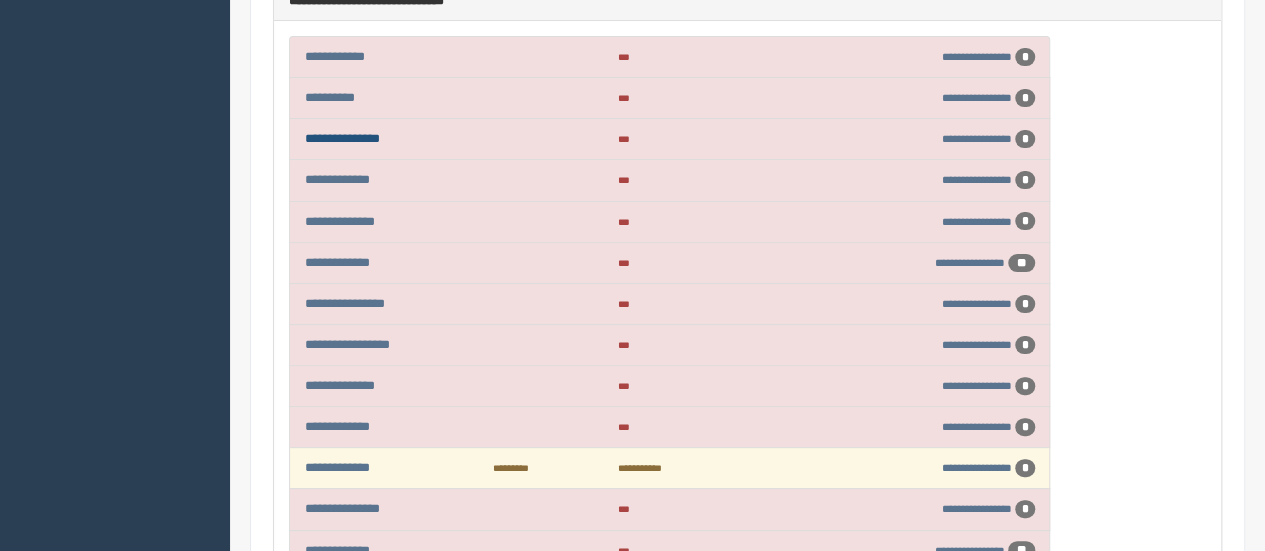 click on "**********" at bounding box center [342, 138] 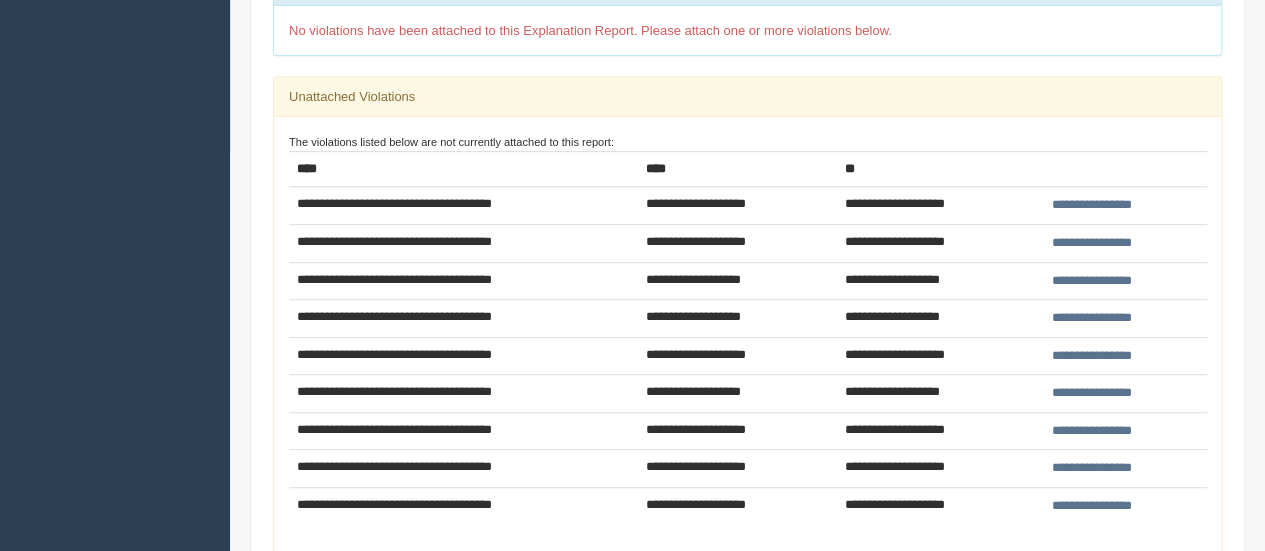 scroll, scrollTop: 400, scrollLeft: 0, axis: vertical 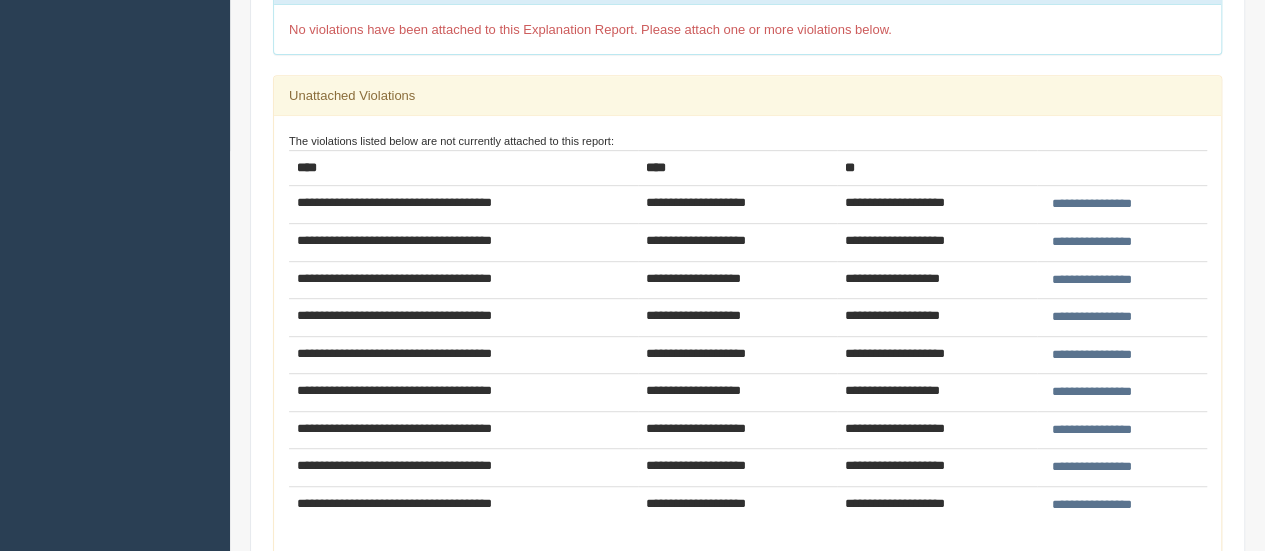 click on "**********" at bounding box center (1091, 392) 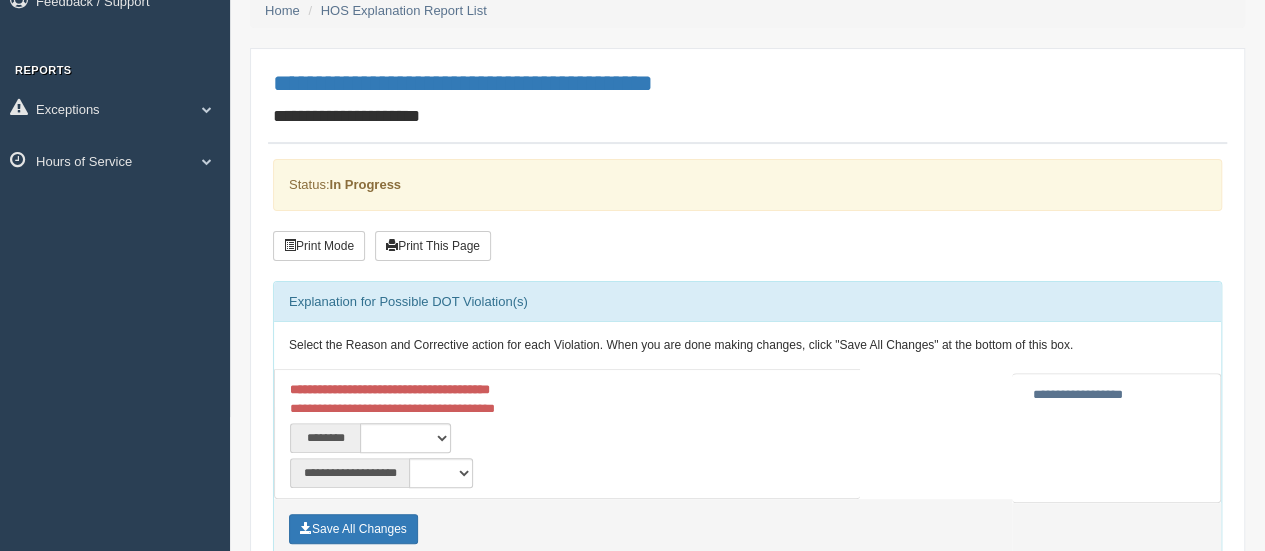 scroll, scrollTop: 200, scrollLeft: 0, axis: vertical 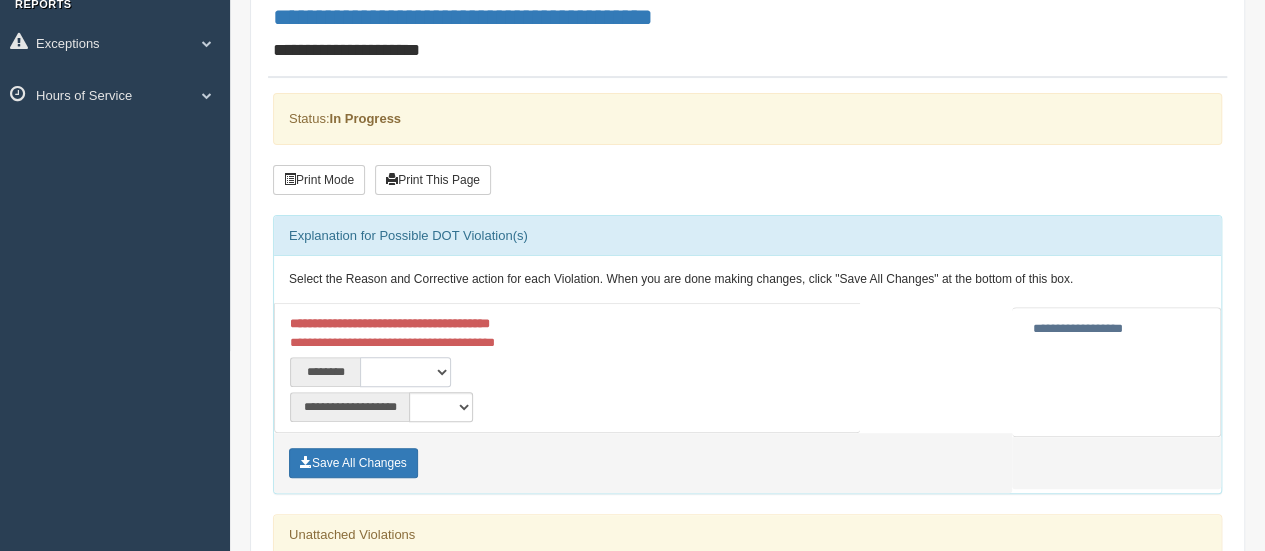 click on "**********" at bounding box center (405, 372) 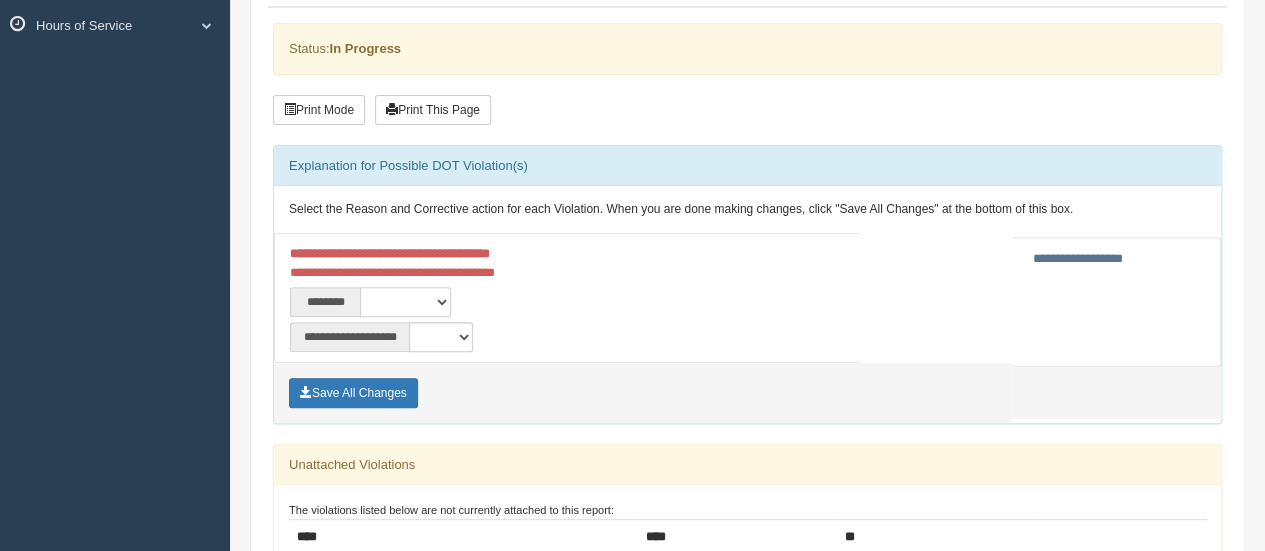 scroll, scrollTop: 300, scrollLeft: 0, axis: vertical 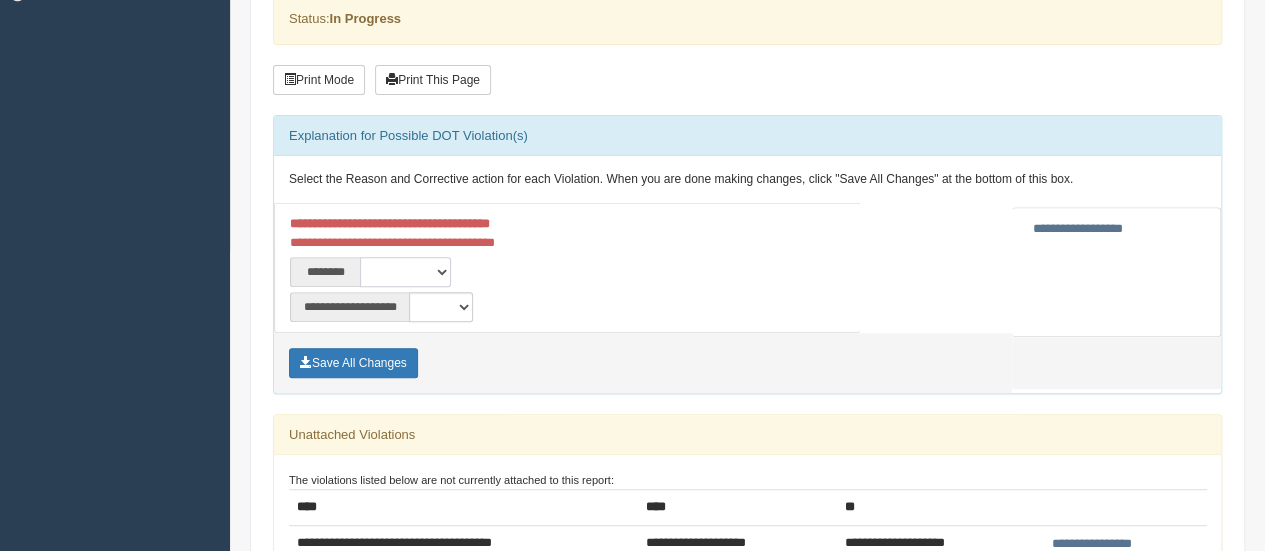 click on "**********" at bounding box center (405, 272) 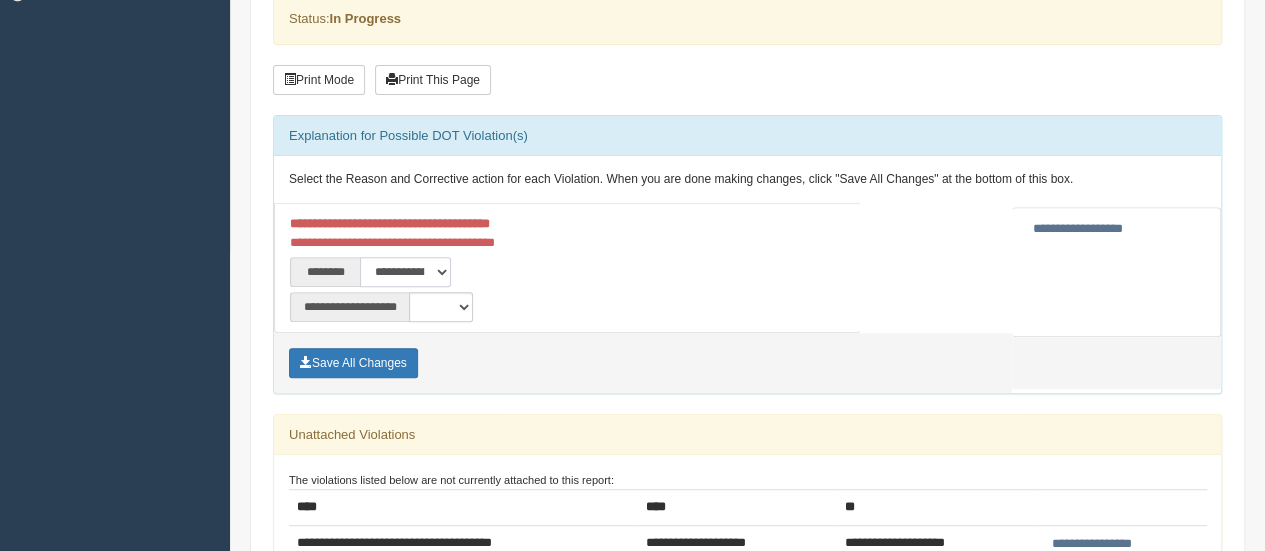 click on "**********" at bounding box center [405, 272] 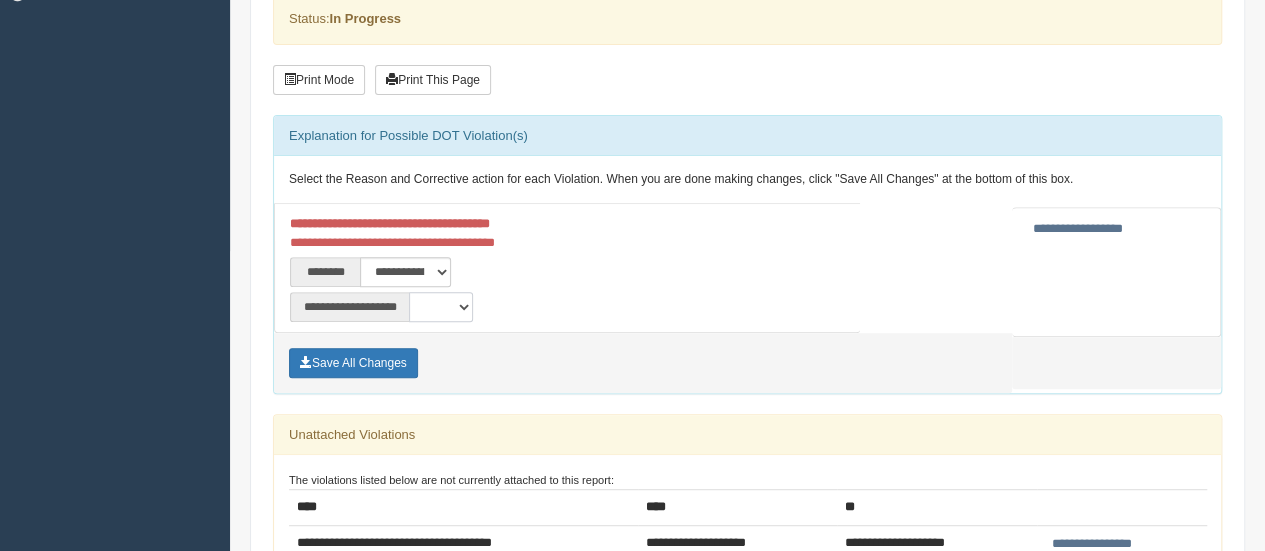 click on "**********" at bounding box center [441, 307] 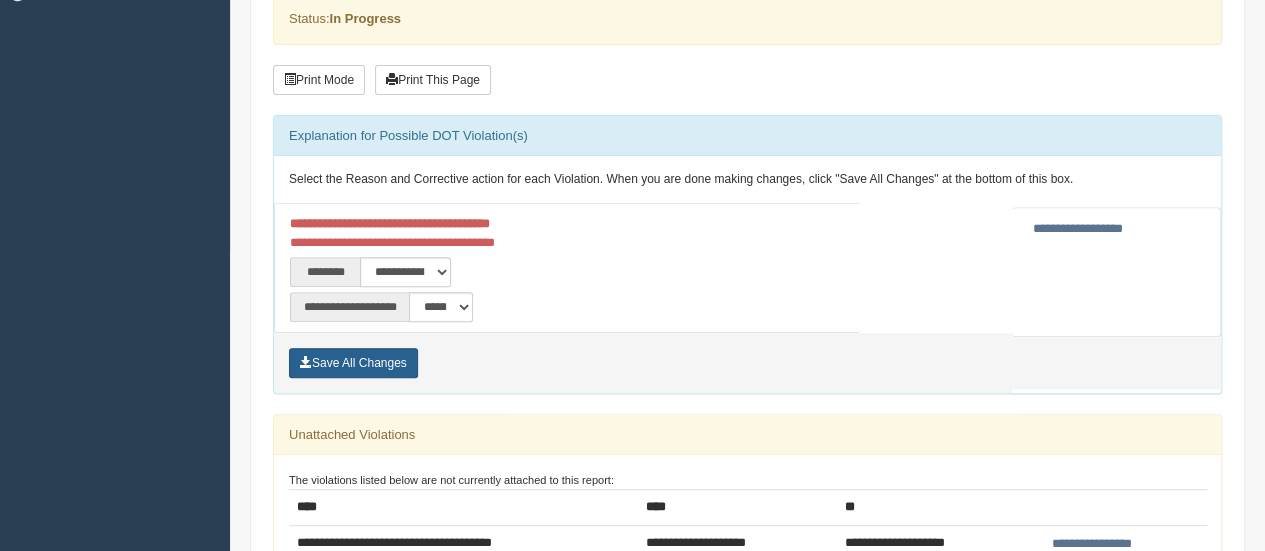 click on "Save All Changes" at bounding box center (353, 363) 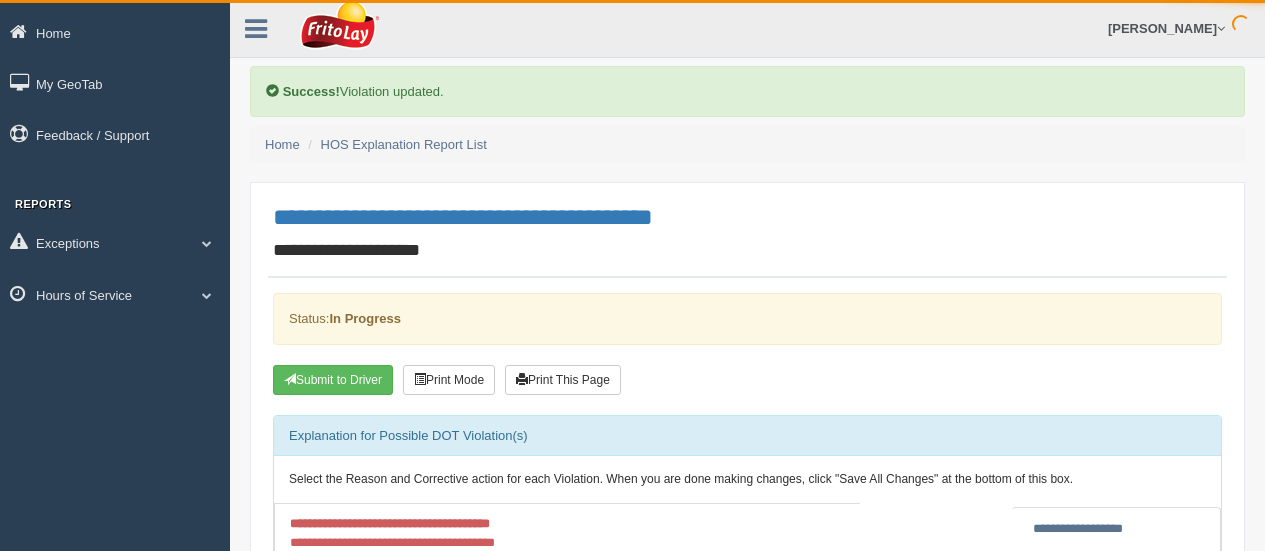 scroll, scrollTop: 0, scrollLeft: 0, axis: both 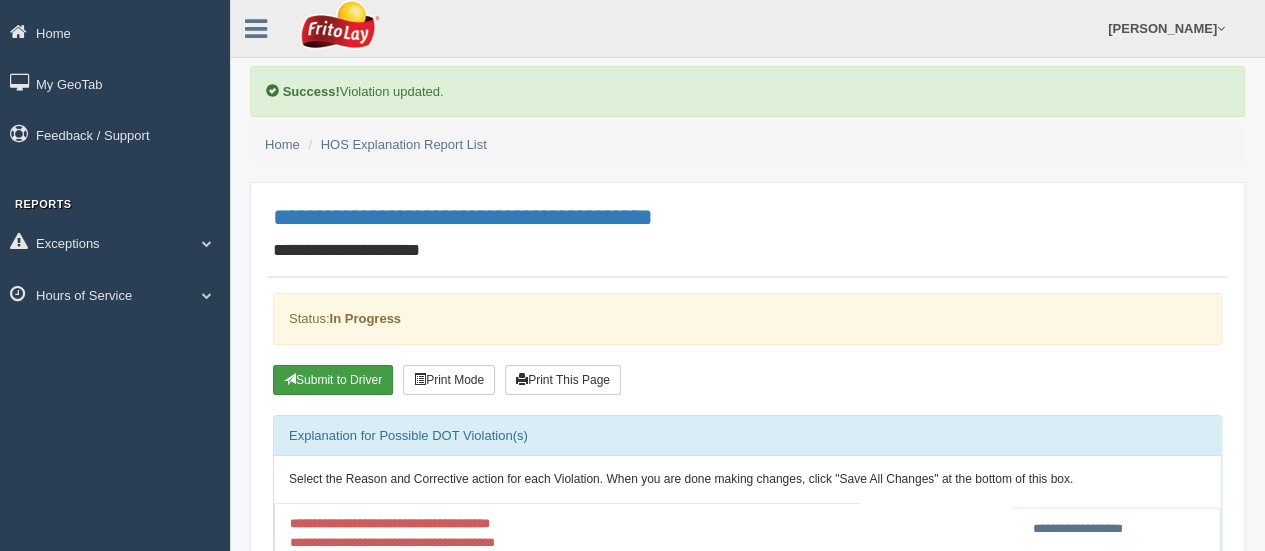 click on "Submit to Driver" at bounding box center [333, 380] 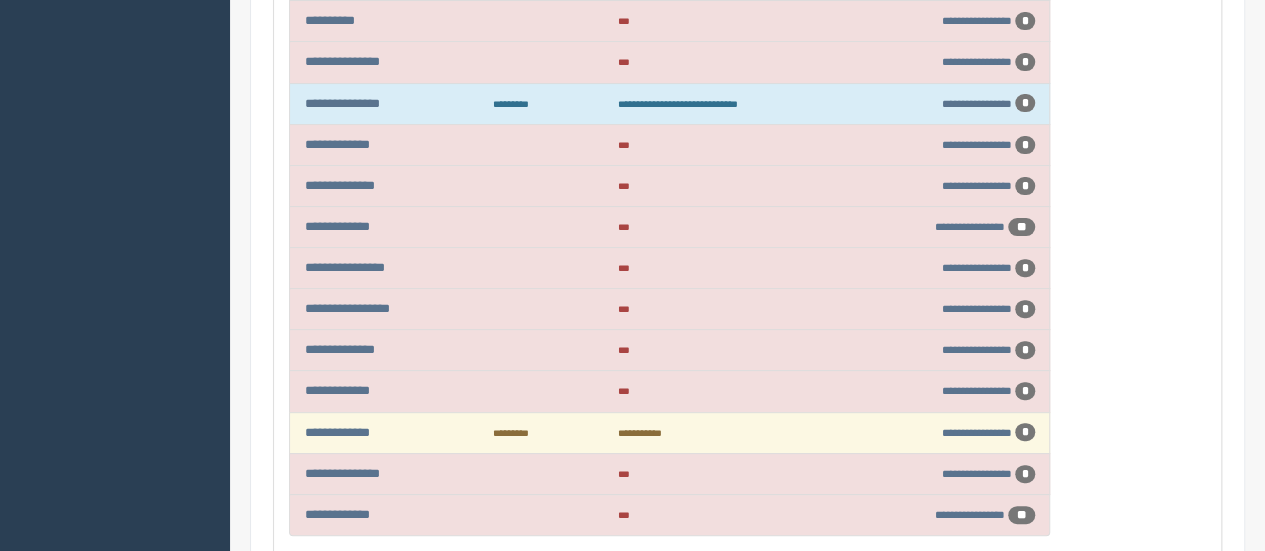 scroll, scrollTop: 4000, scrollLeft: 0, axis: vertical 